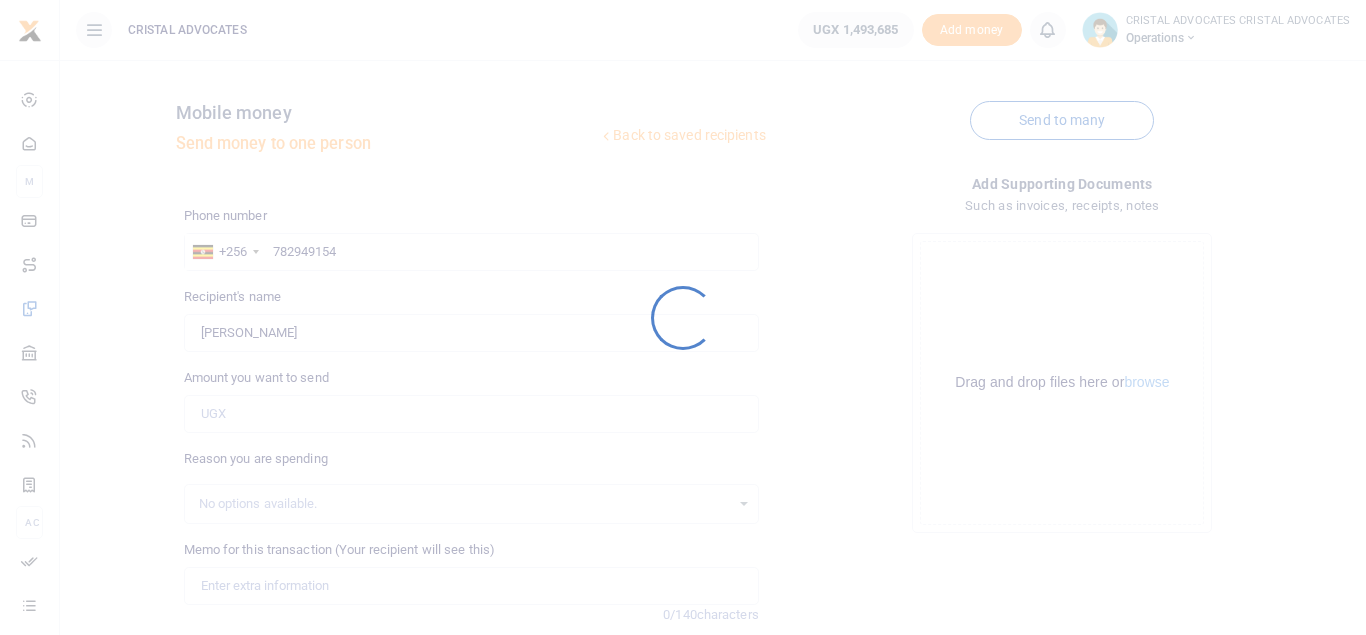 scroll, scrollTop: 0, scrollLeft: 0, axis: both 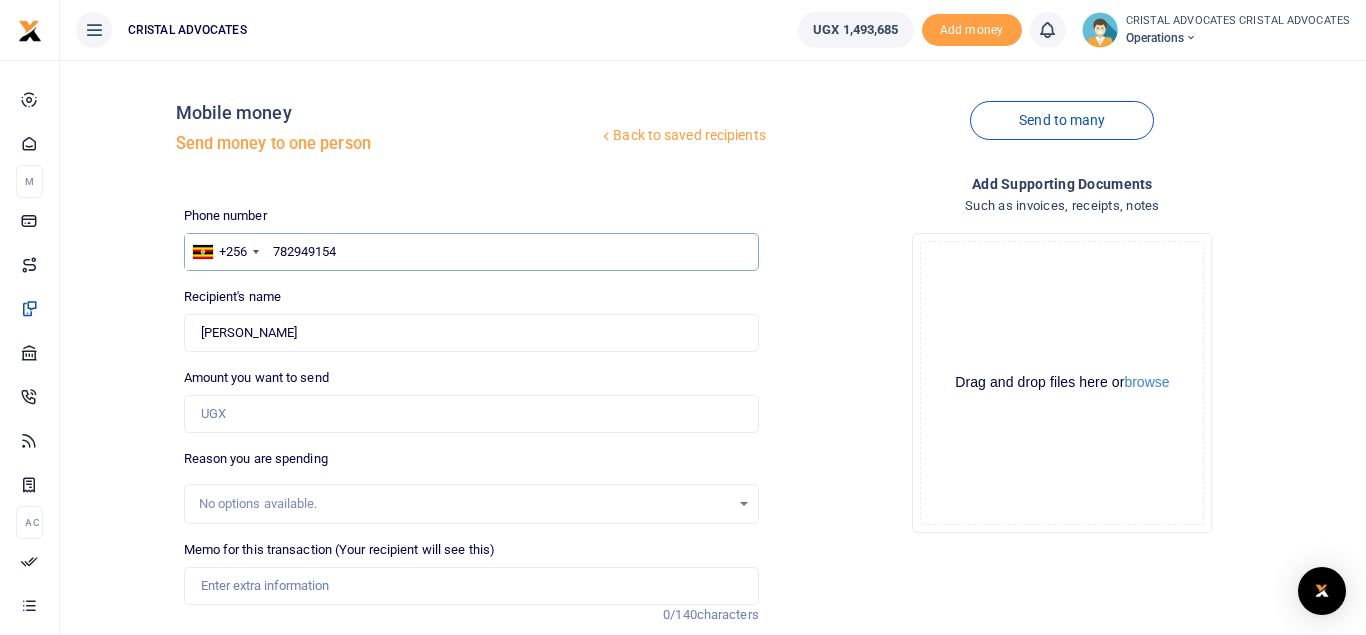 click on "782949154" at bounding box center (471, 252) 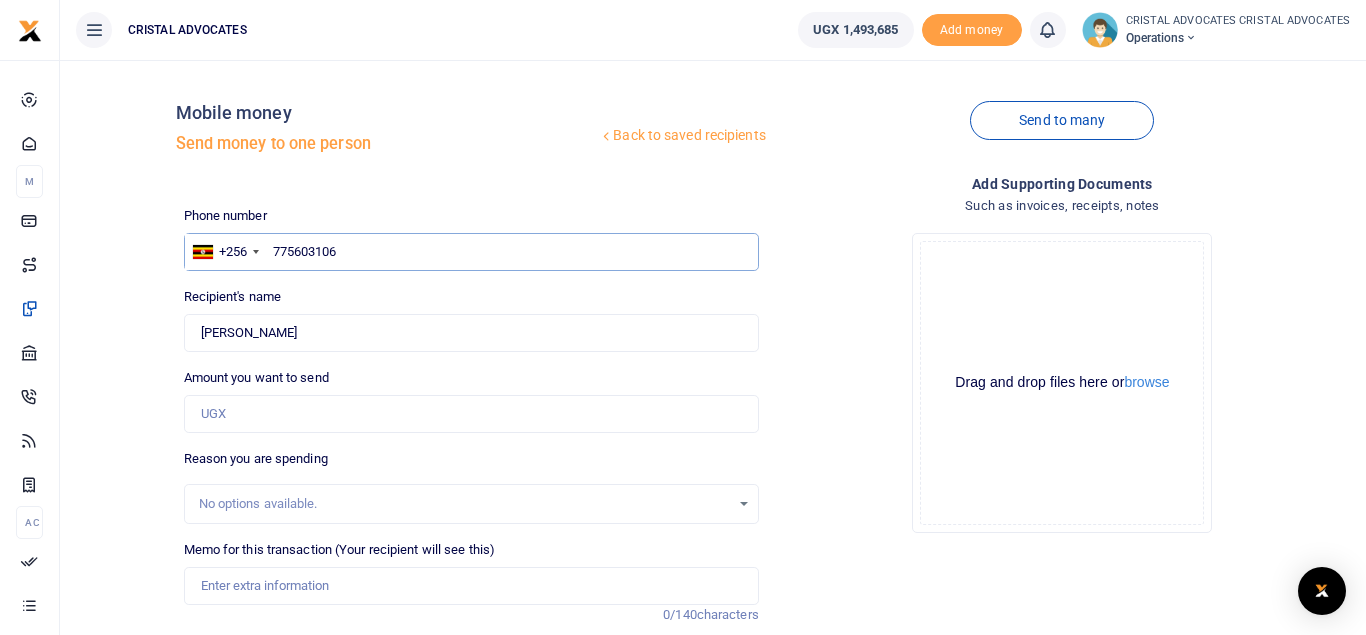 type on "775603106" 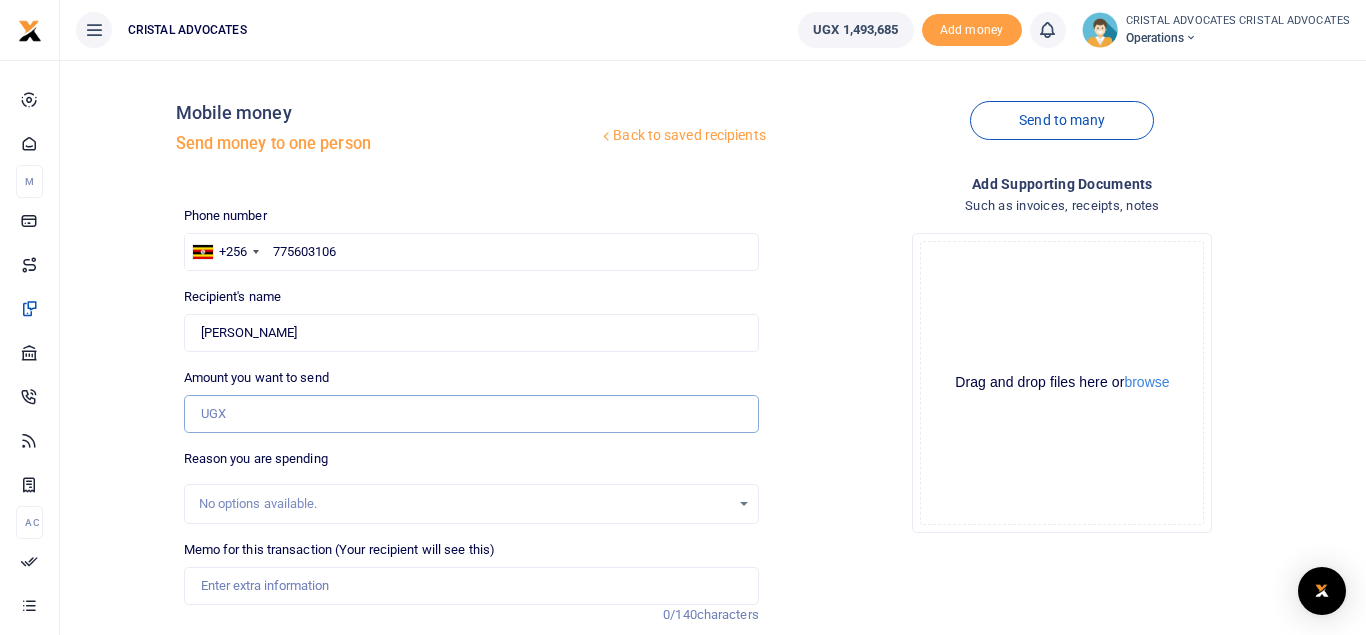 click on "Amount you want to send" at bounding box center [471, 414] 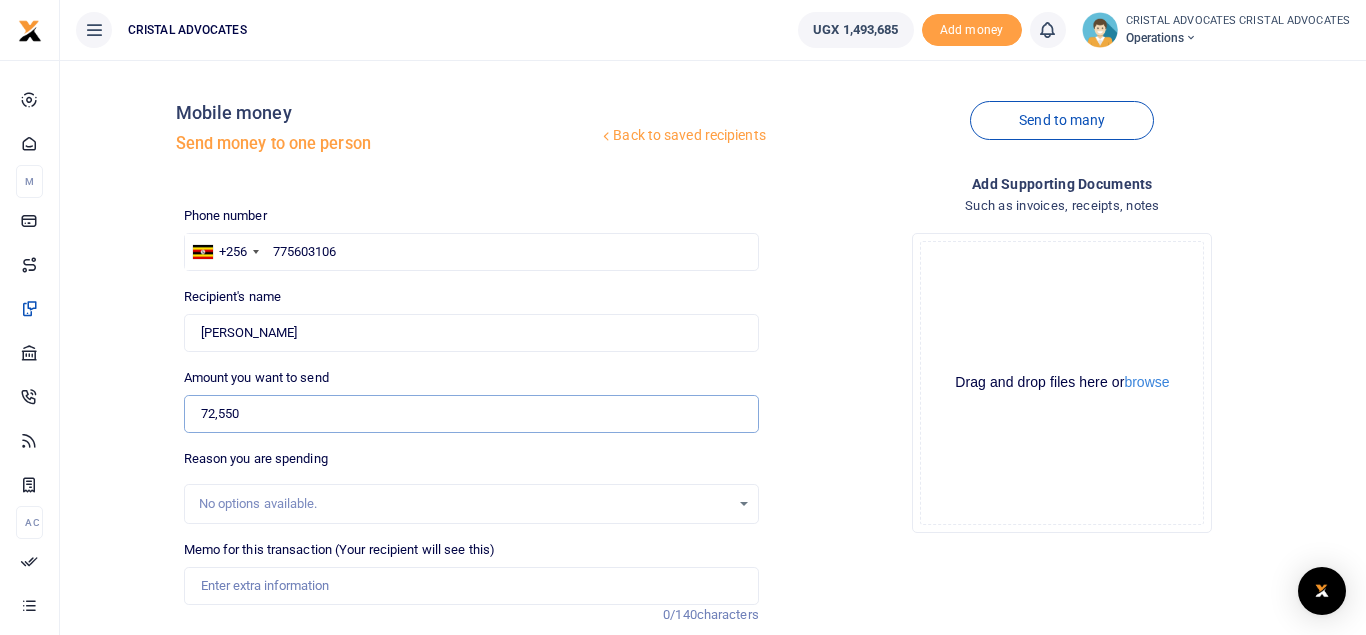 type on "72,550" 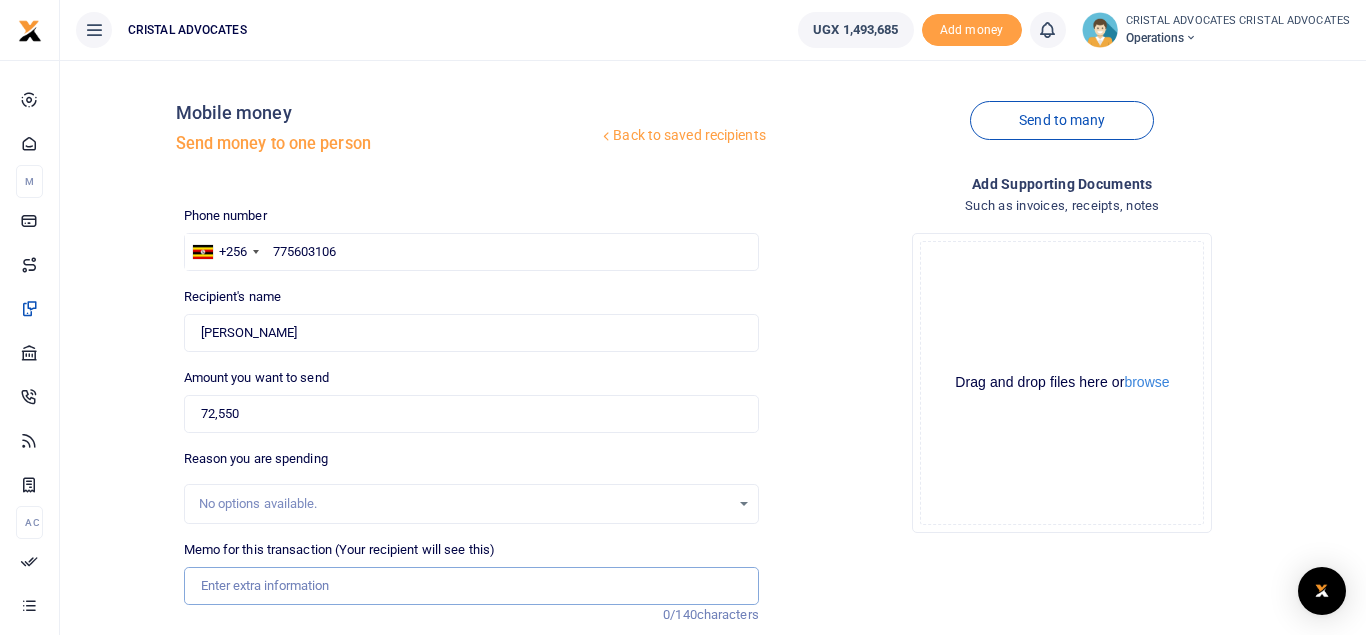 click on "Memo for this transaction (Your recipient will see this)" at bounding box center [471, 586] 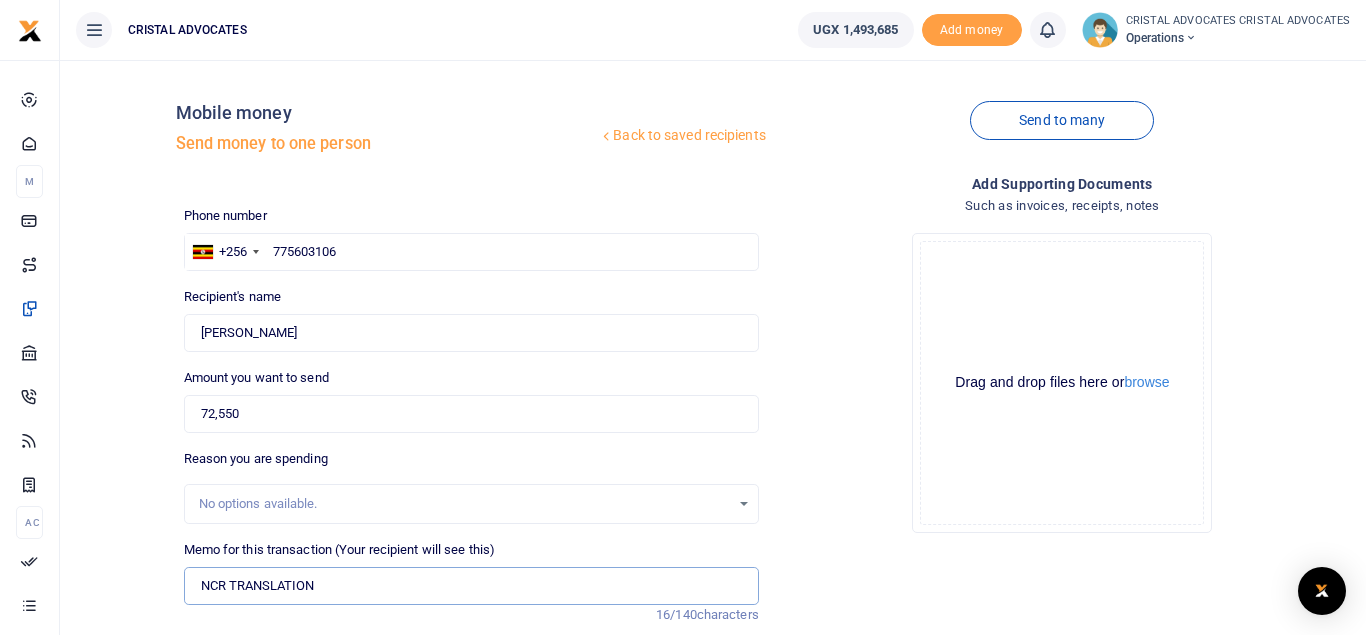 type on "NCR TRANSLATION" 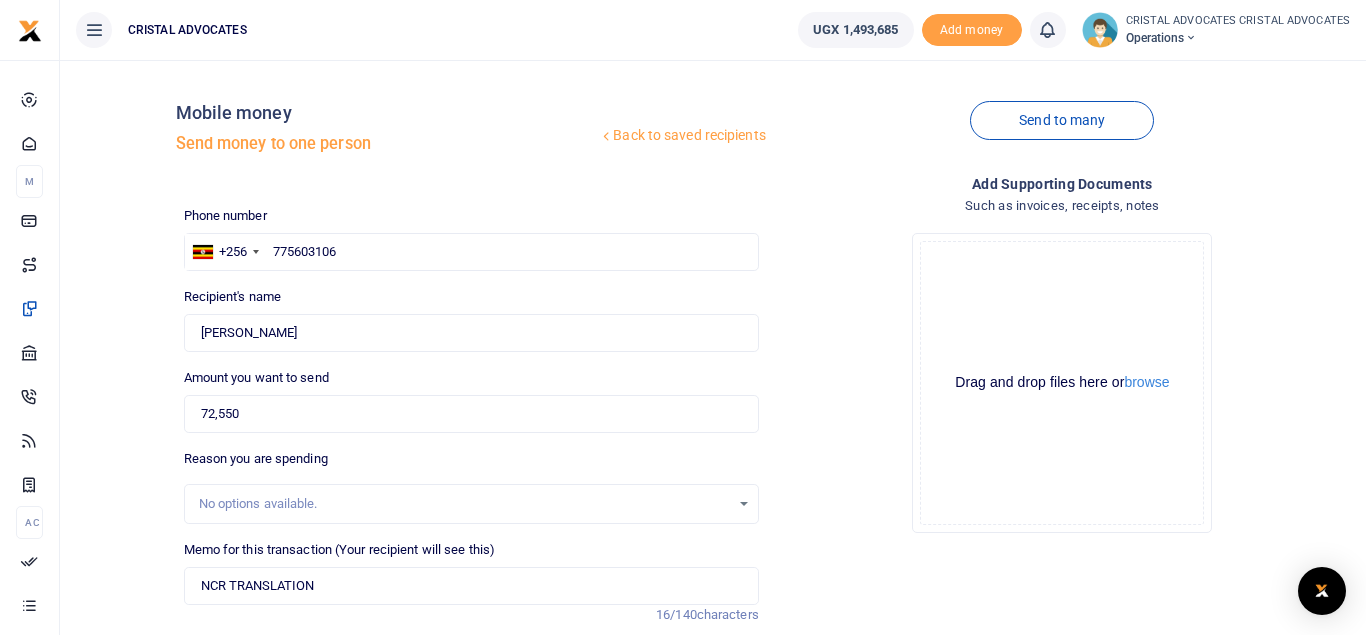 drag, startPoint x: 1353, startPoint y: 320, endPoint x: 1365, endPoint y: 441, distance: 121.59358 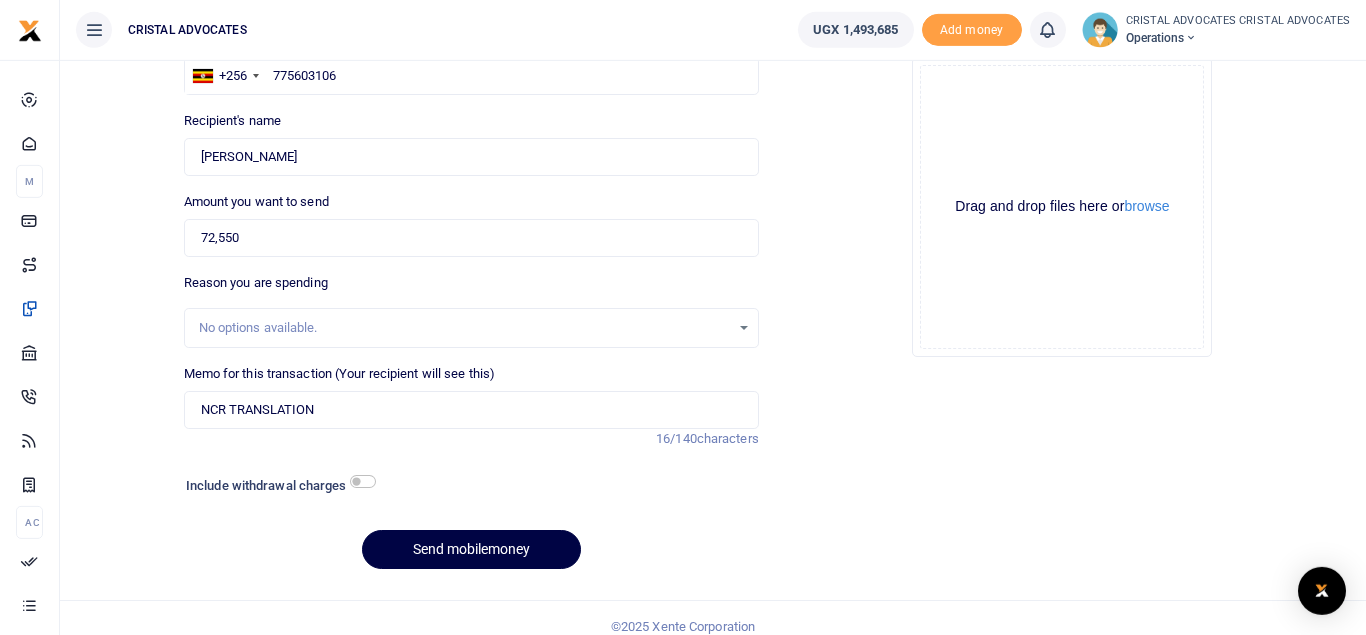 scroll, scrollTop: 179, scrollLeft: 0, axis: vertical 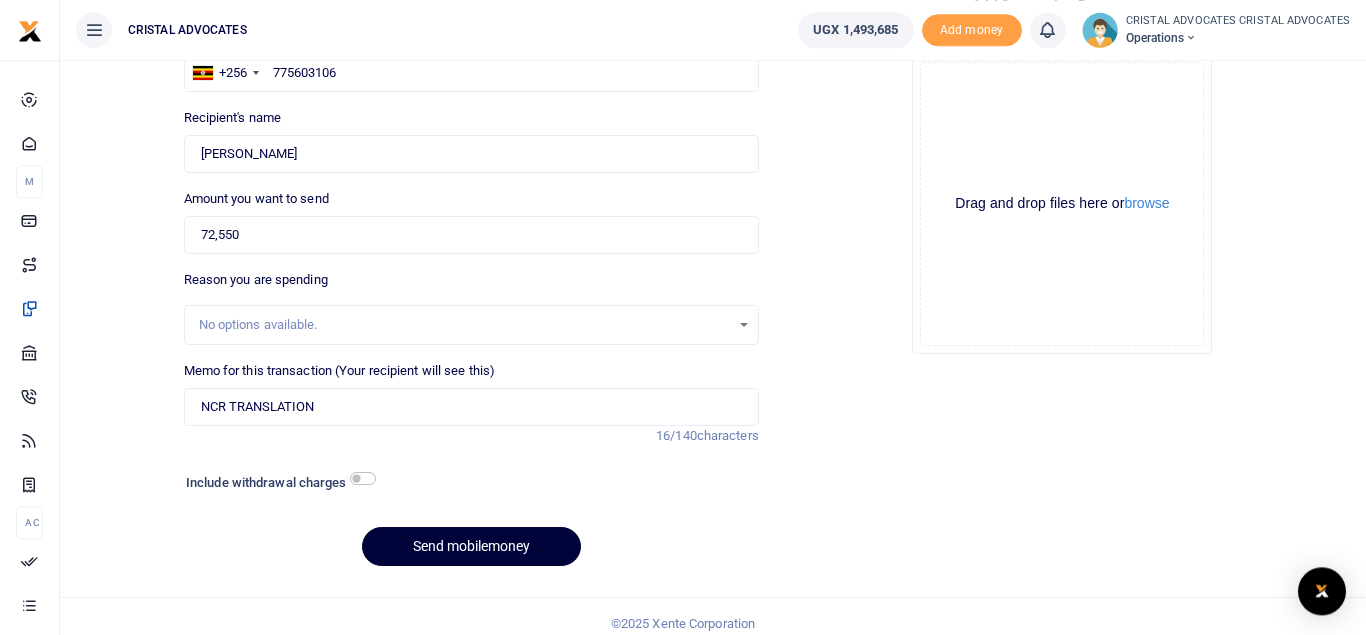 click on "Send mobilemoney" at bounding box center (471, 546) 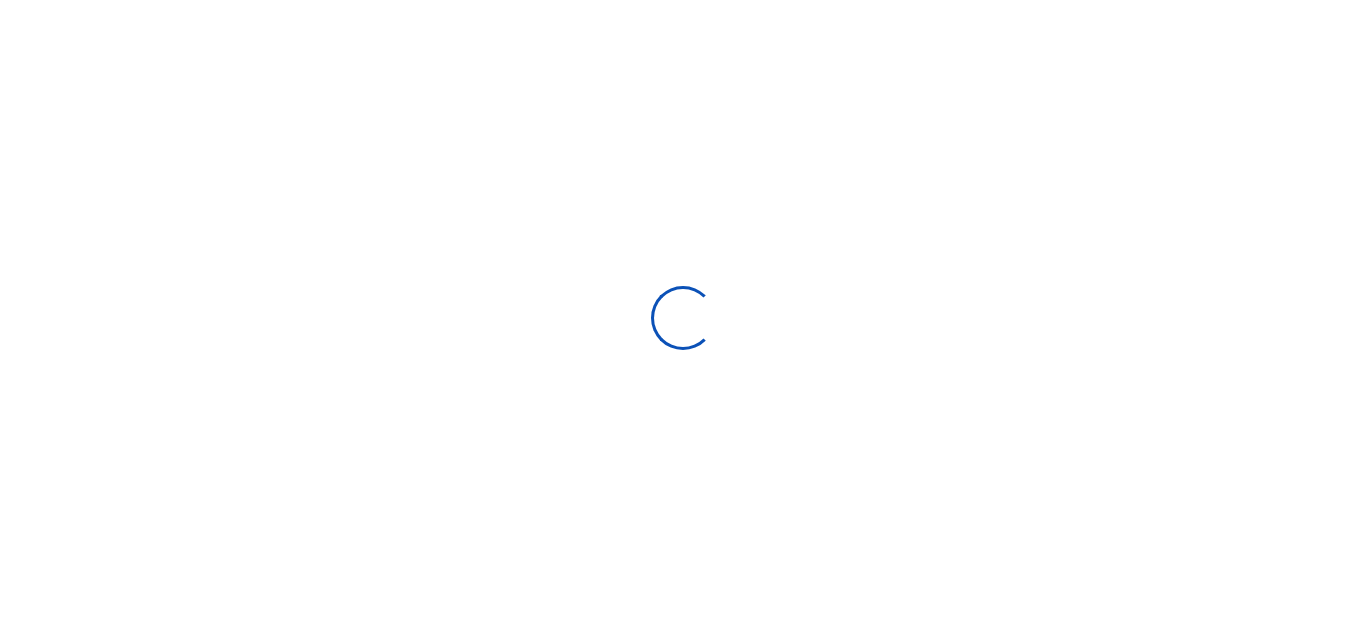 scroll, scrollTop: 0, scrollLeft: 0, axis: both 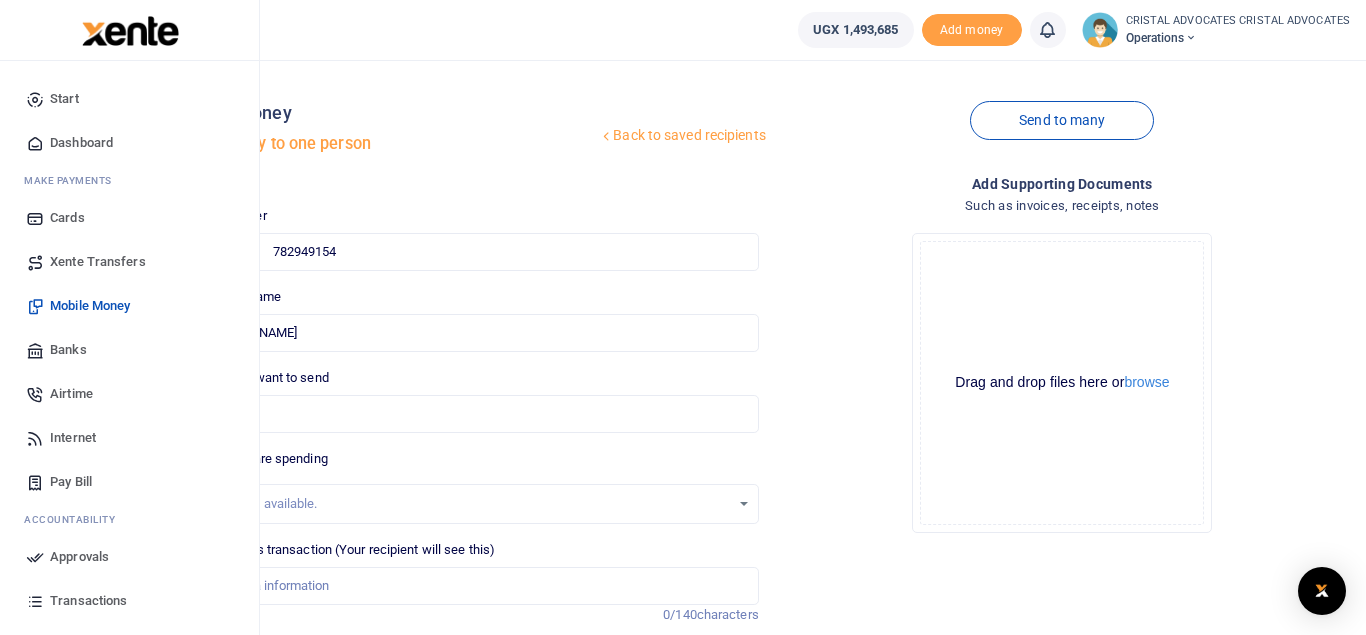 click on "Transactions" at bounding box center (88, 601) 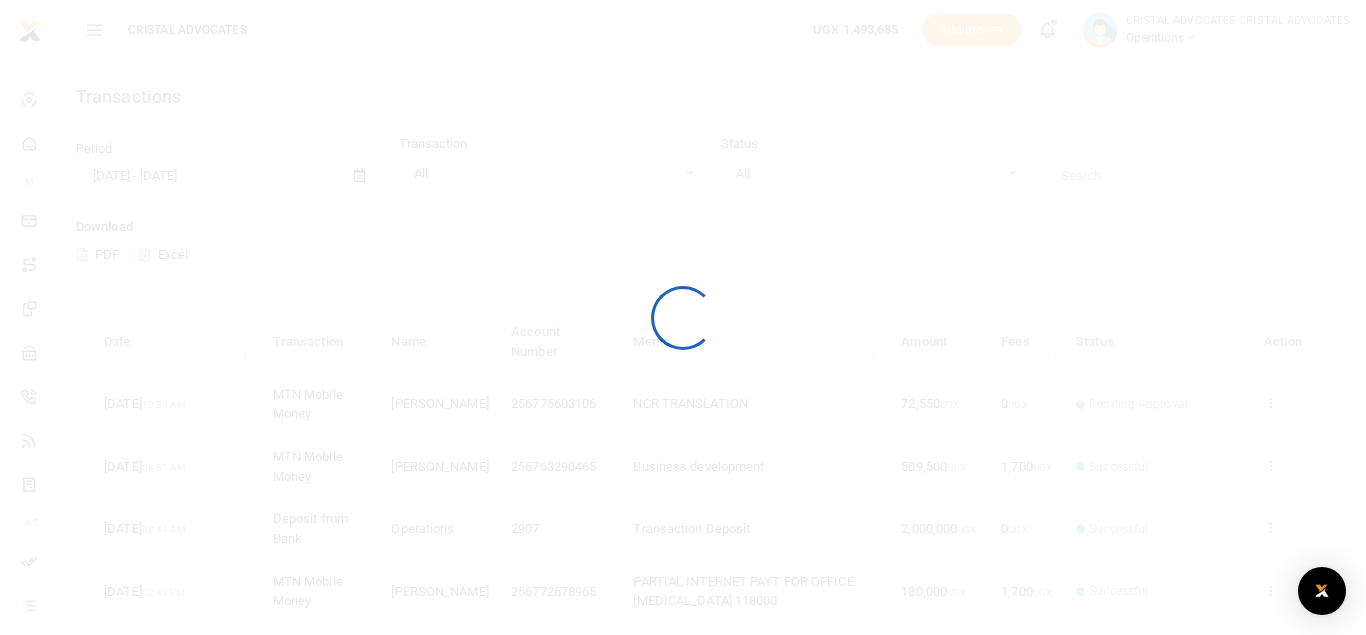 scroll, scrollTop: 0, scrollLeft: 0, axis: both 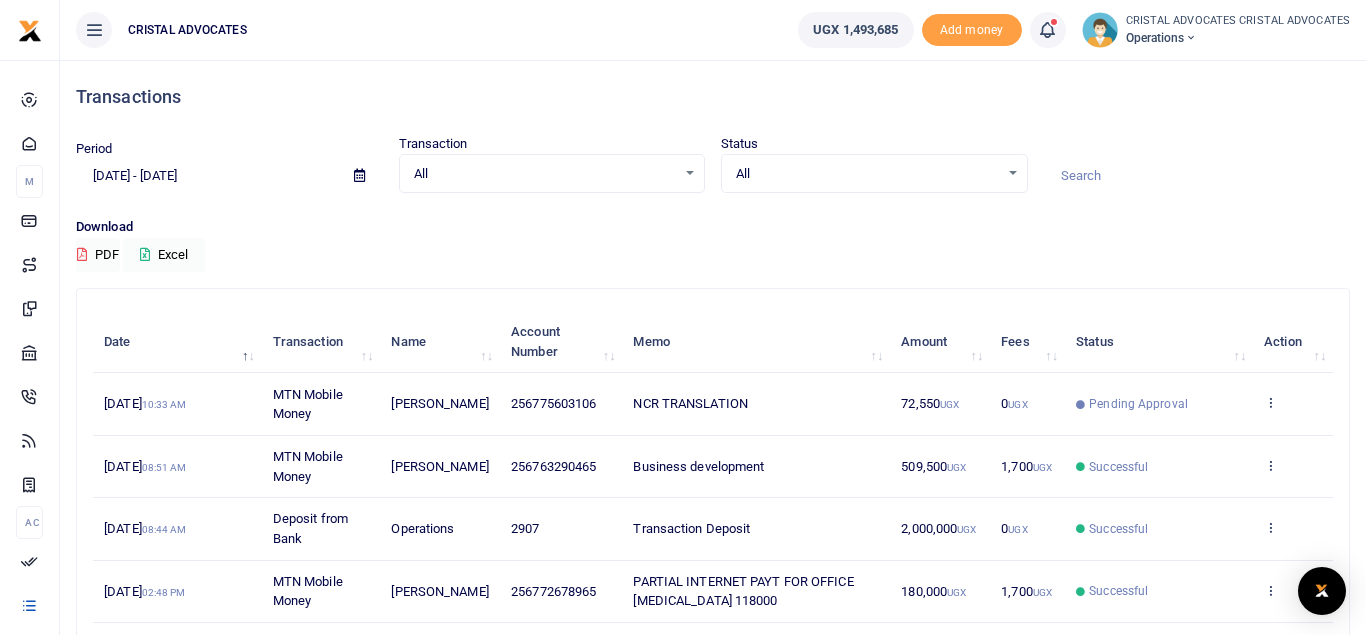 click at bounding box center [1058, 30] 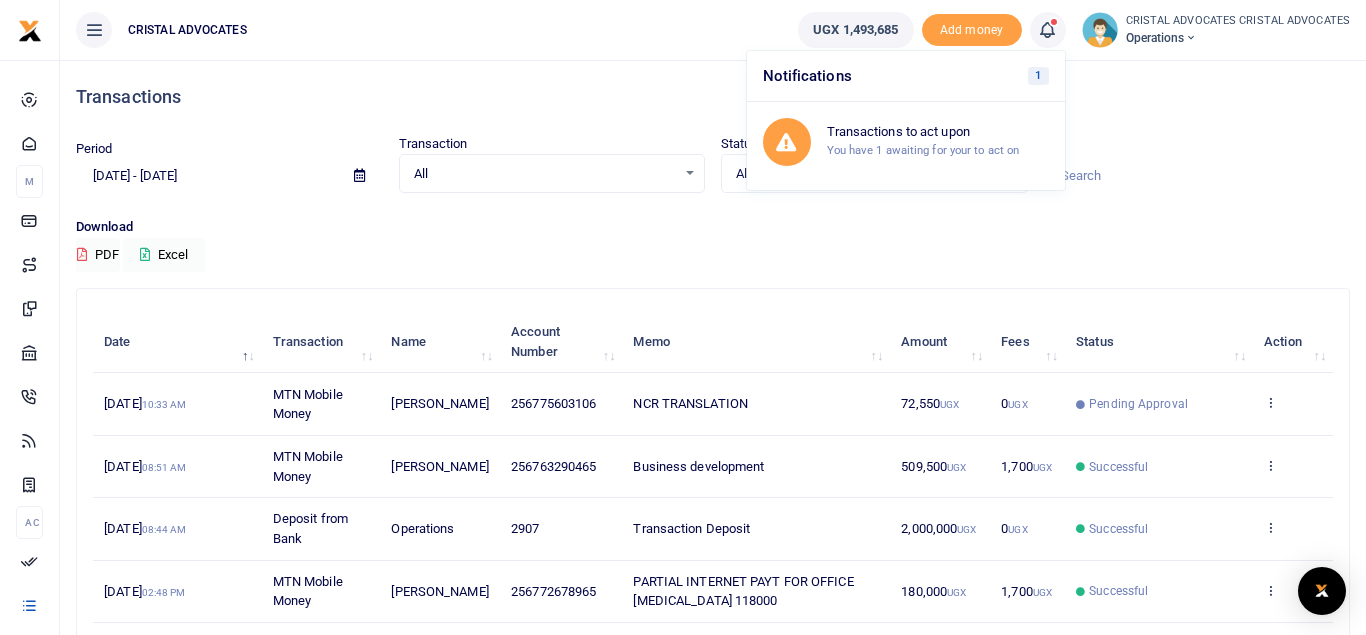 click on "UGX 1,493,685" at bounding box center [855, 30] 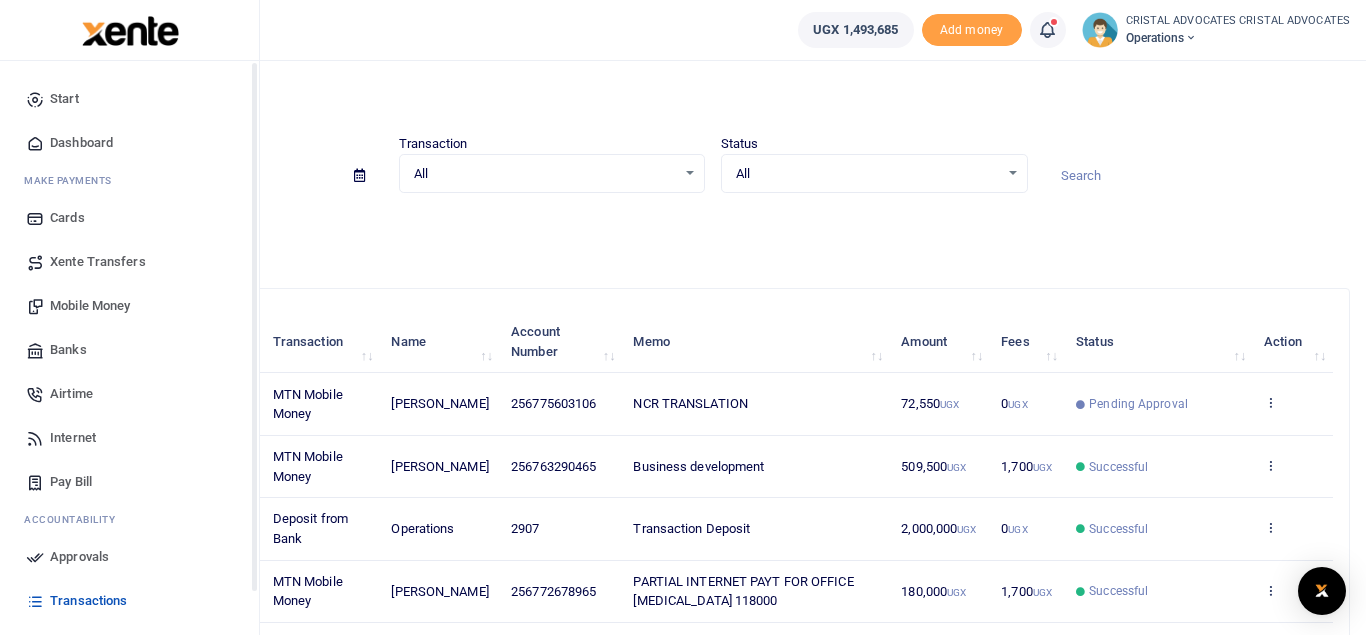 click on "Mobile Money" at bounding box center [90, 306] 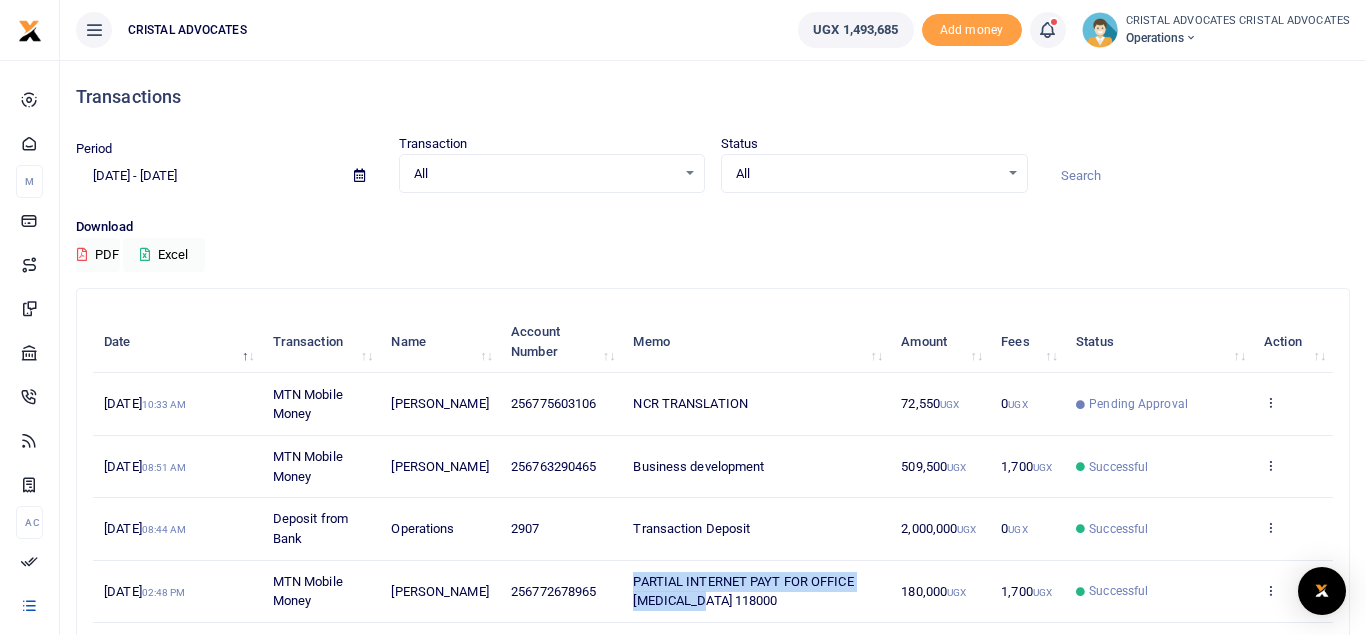 drag, startPoint x: 623, startPoint y: 579, endPoint x: 716, endPoint y: 608, distance: 97.41663 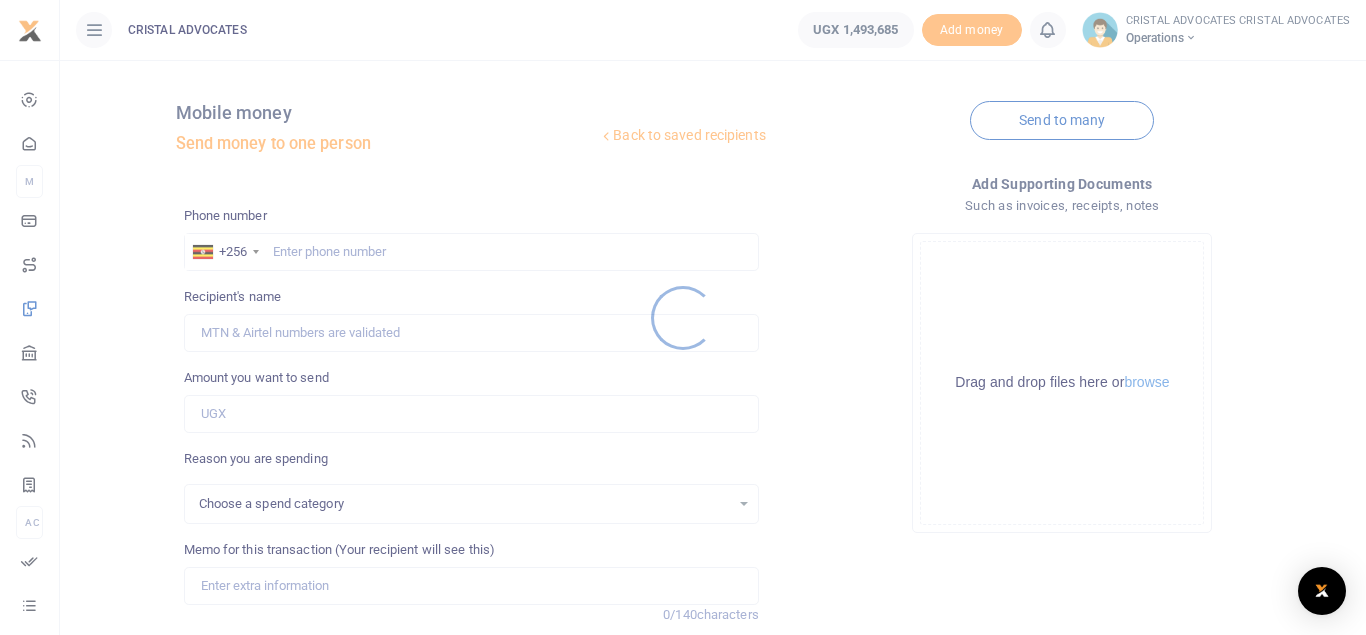 scroll, scrollTop: 0, scrollLeft: 0, axis: both 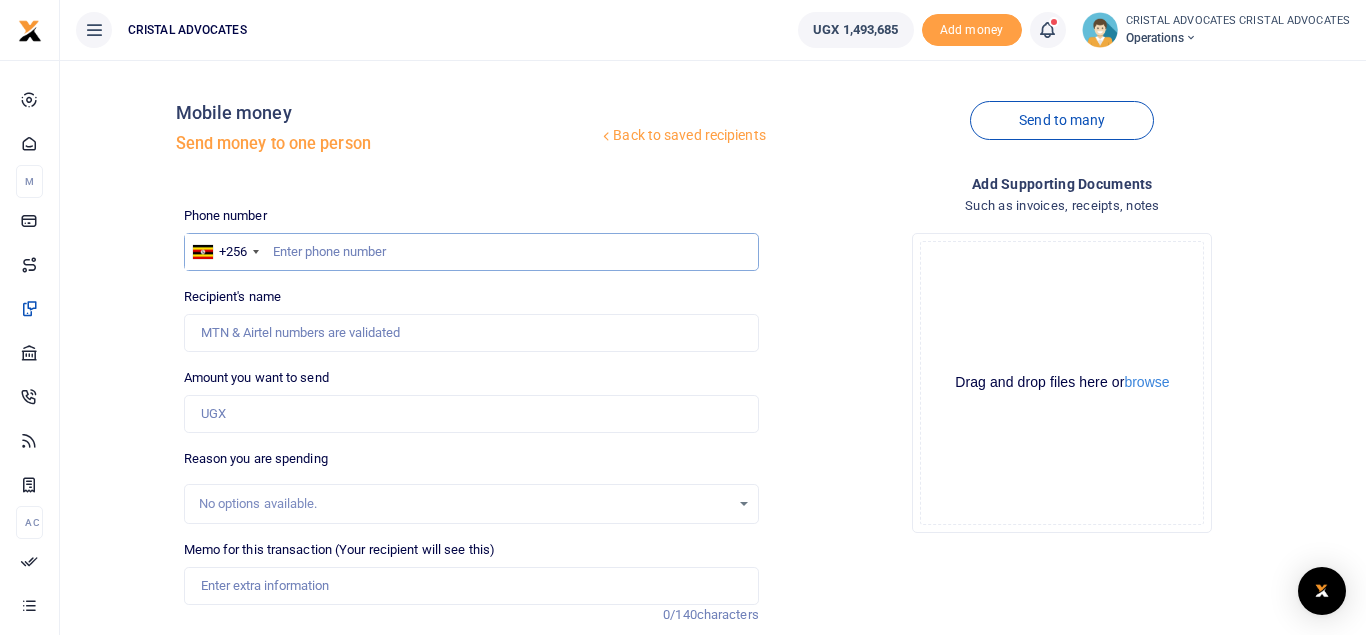 click at bounding box center [471, 252] 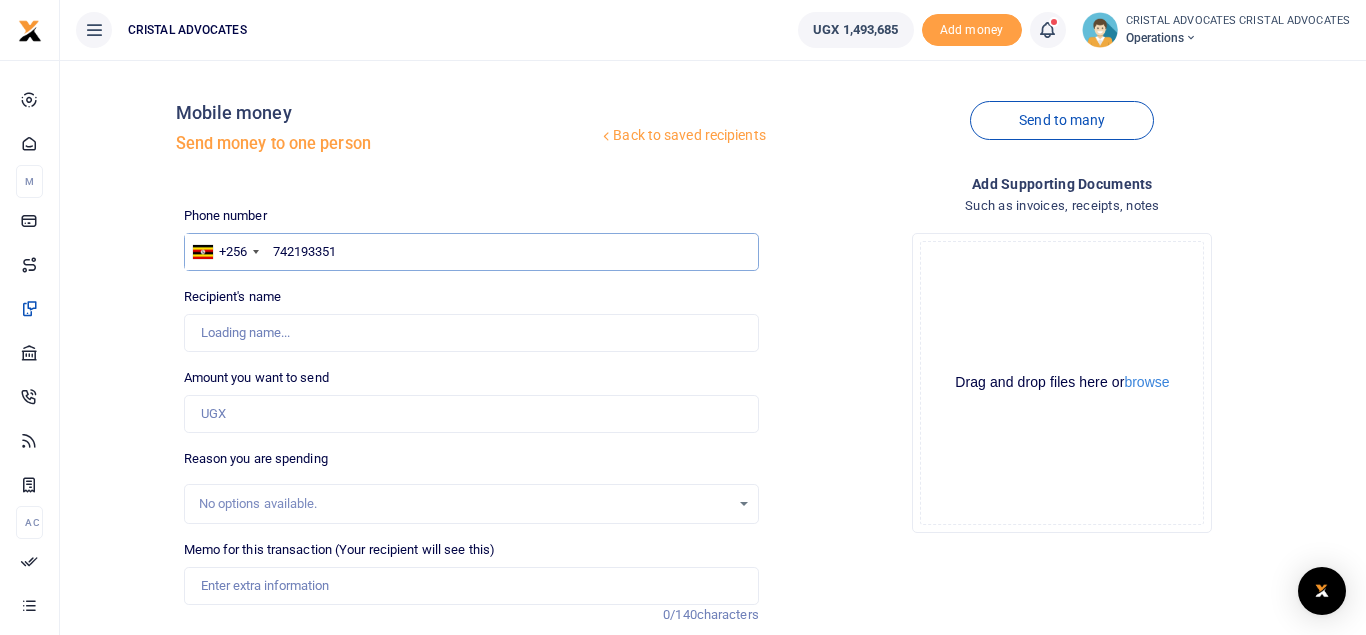 type on "742193351" 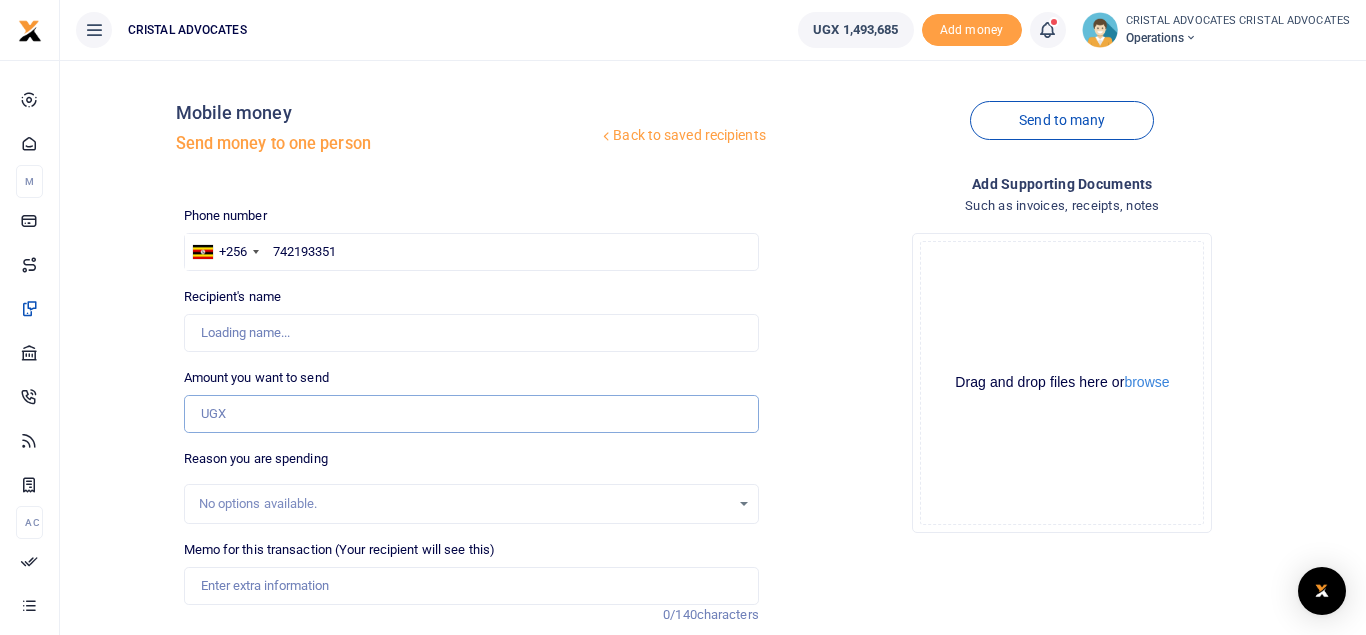 click on "Amount you want to send" at bounding box center [471, 414] 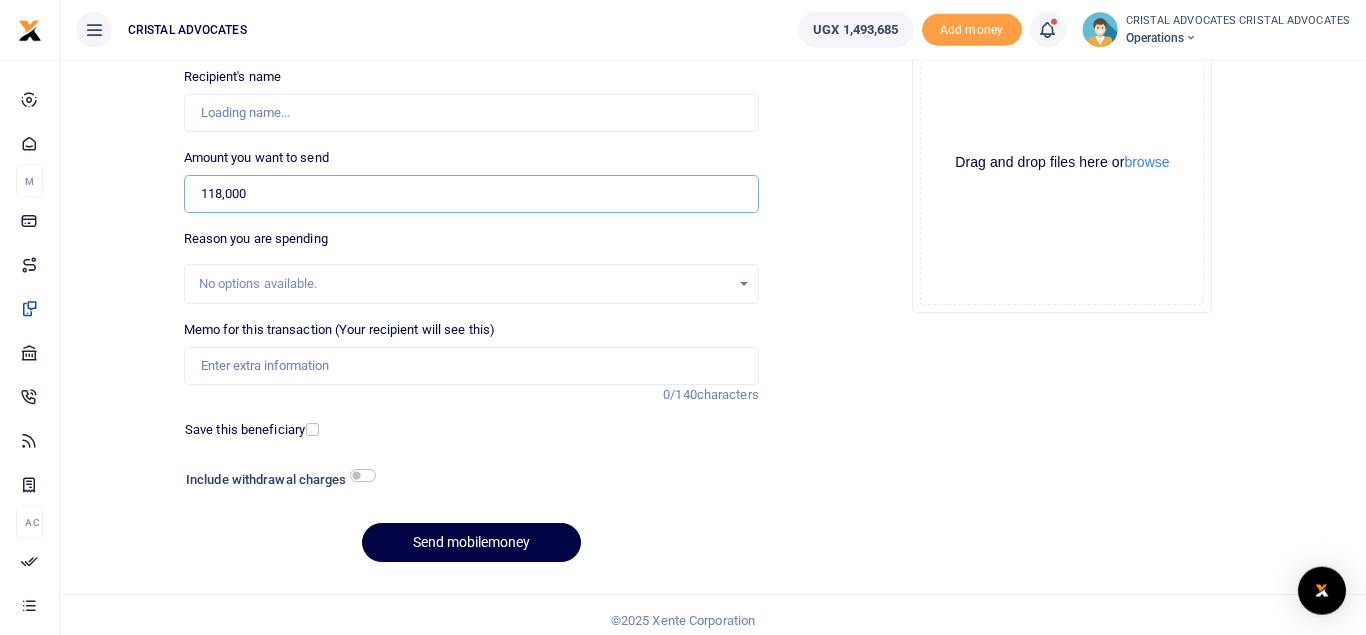 scroll, scrollTop: 231, scrollLeft: 0, axis: vertical 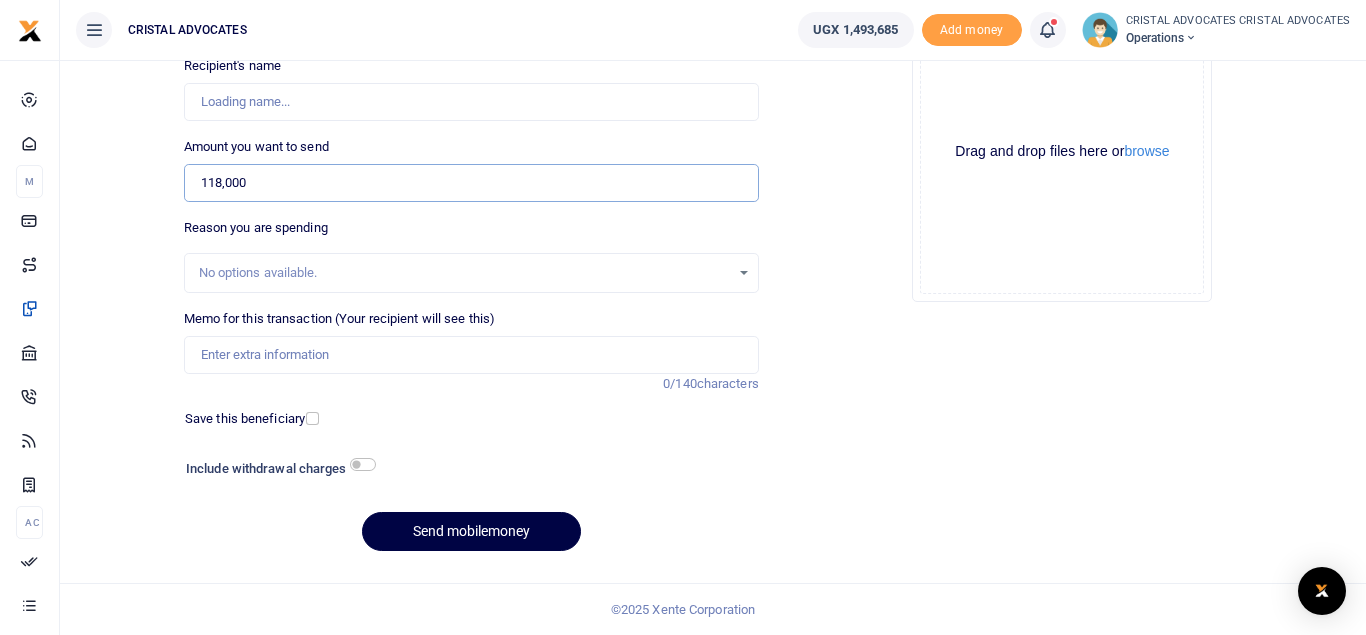 type on "118,000" 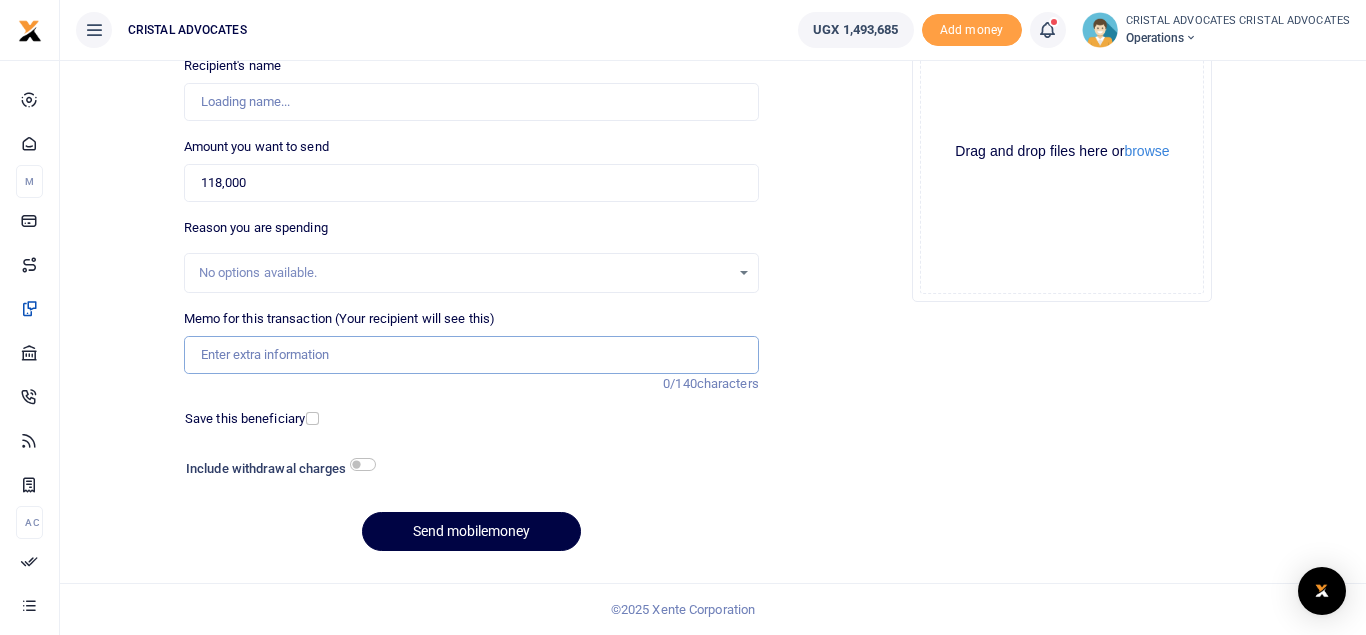 click on "Memo for this transaction (Your recipient will see this)" at bounding box center [471, 355] 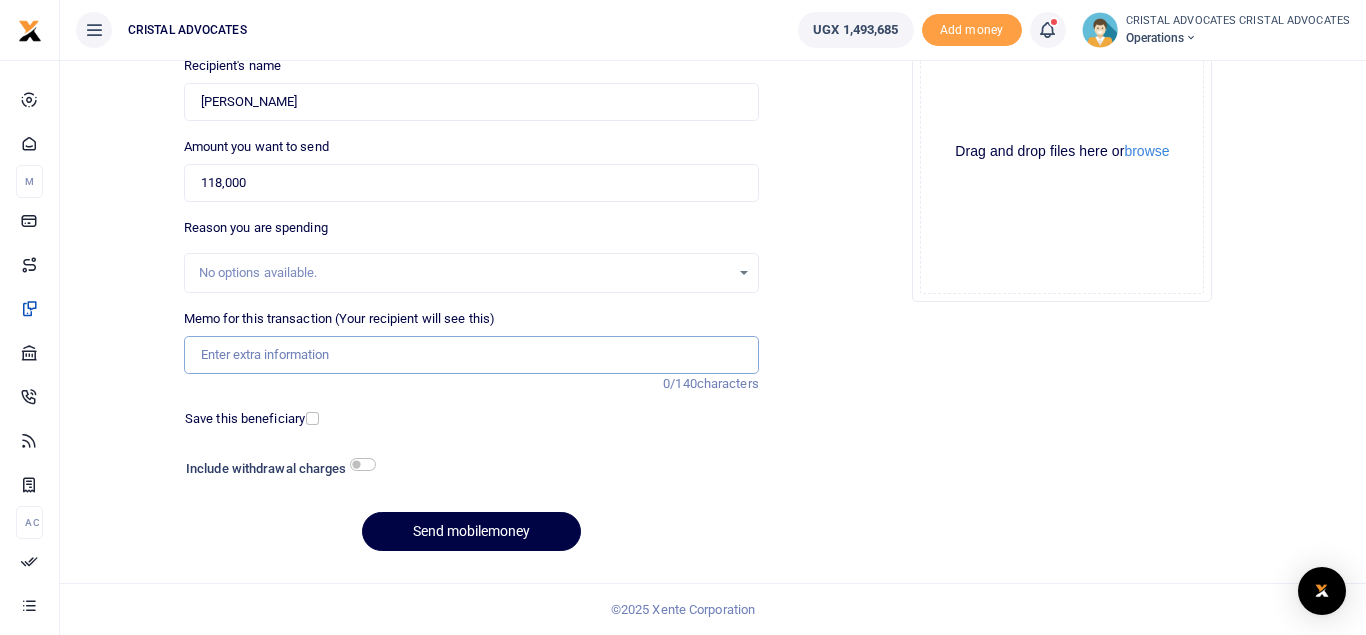 paste on "PARTIAL INTERNET PAYT FOR OFFICE [MEDICAL_DATA] 118000" 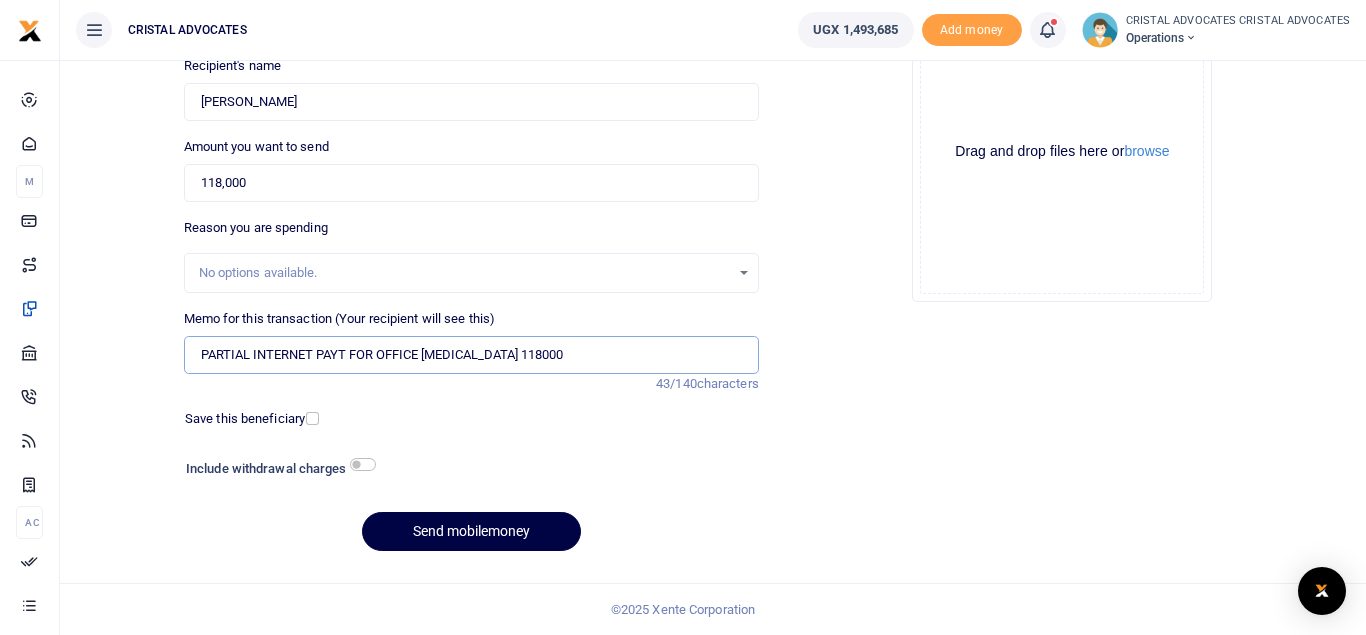 click on "PARTIAL INTERNET PAYT FOR OFFICE [MEDICAL_DATA] 118000" at bounding box center (471, 355) 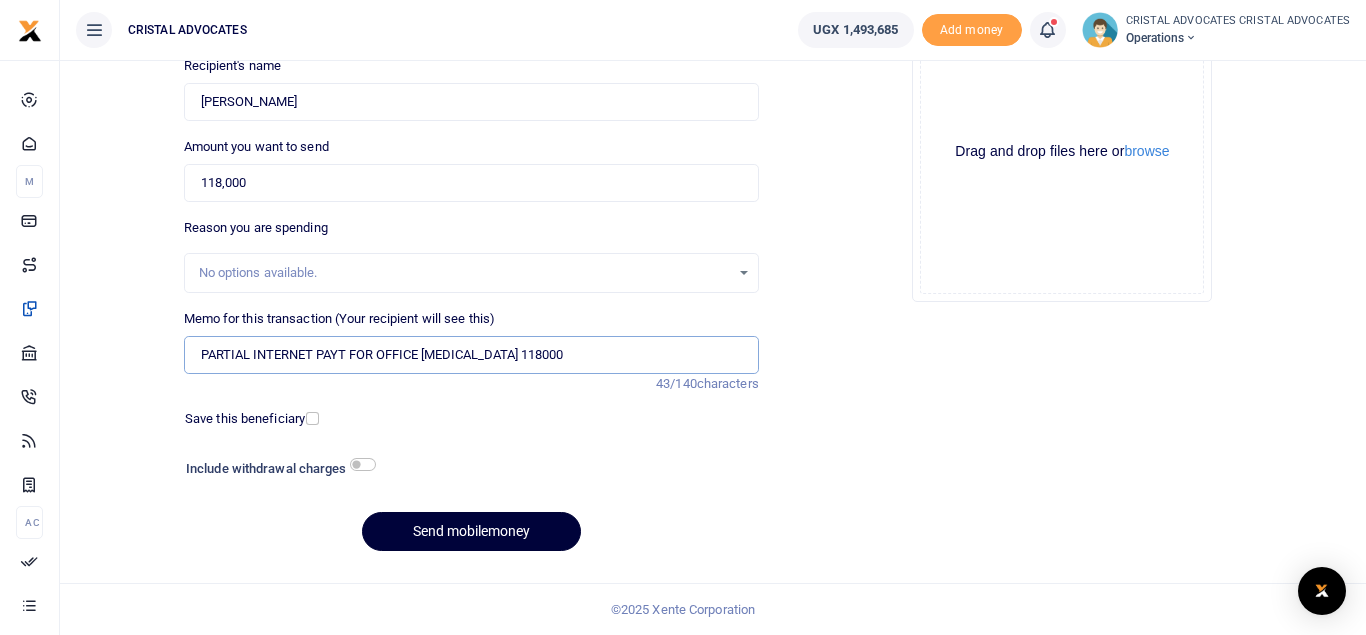 type on "PARTIAL INTERNET PAYT FOR OFFICE BAL 118000" 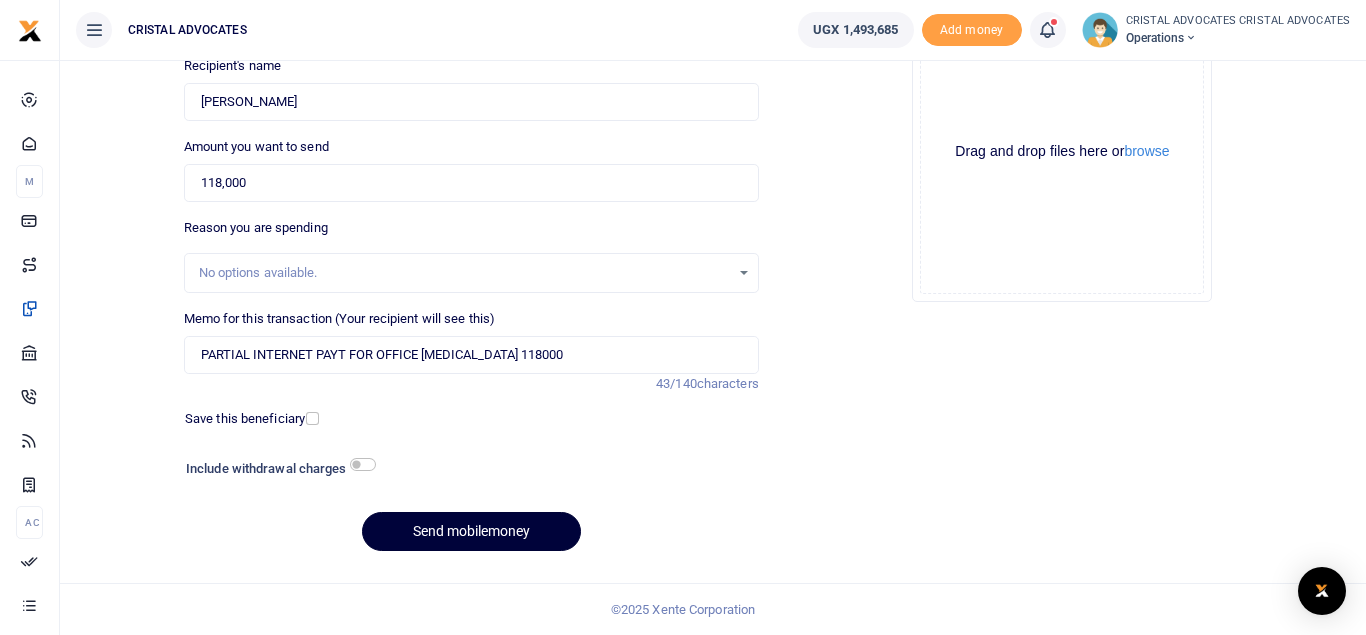 click on "Send mobilemoney" at bounding box center [471, 531] 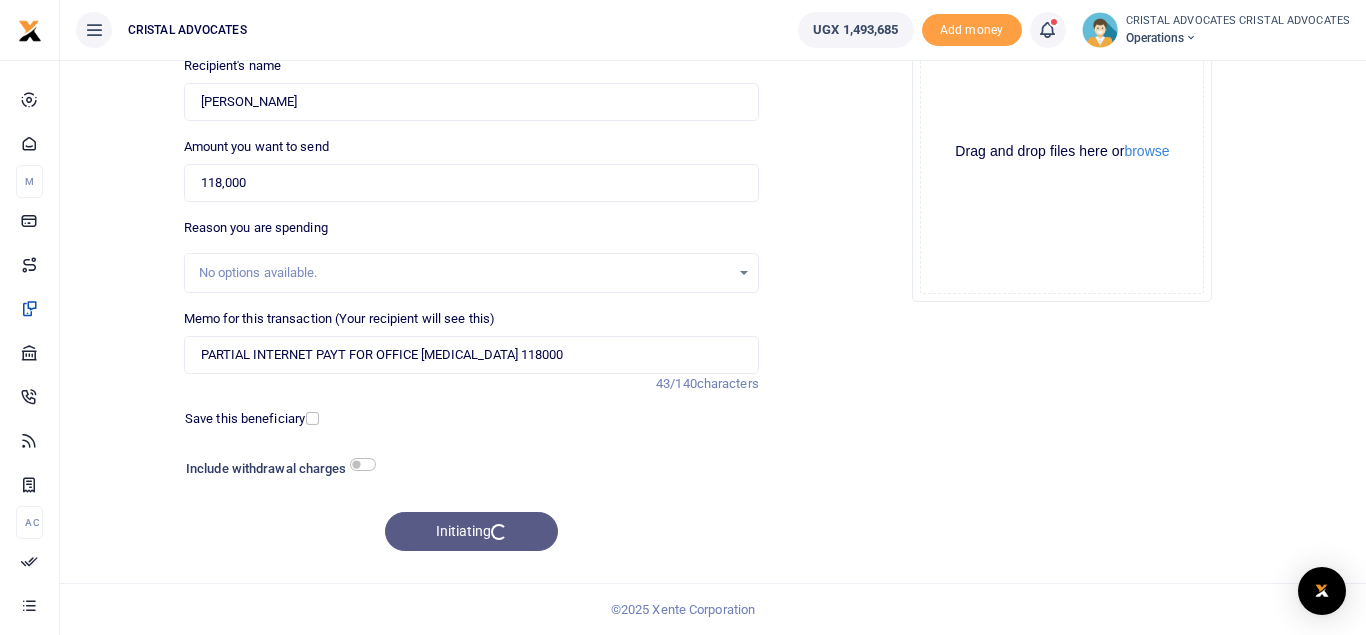 click on "Initiating" at bounding box center (471, 531) 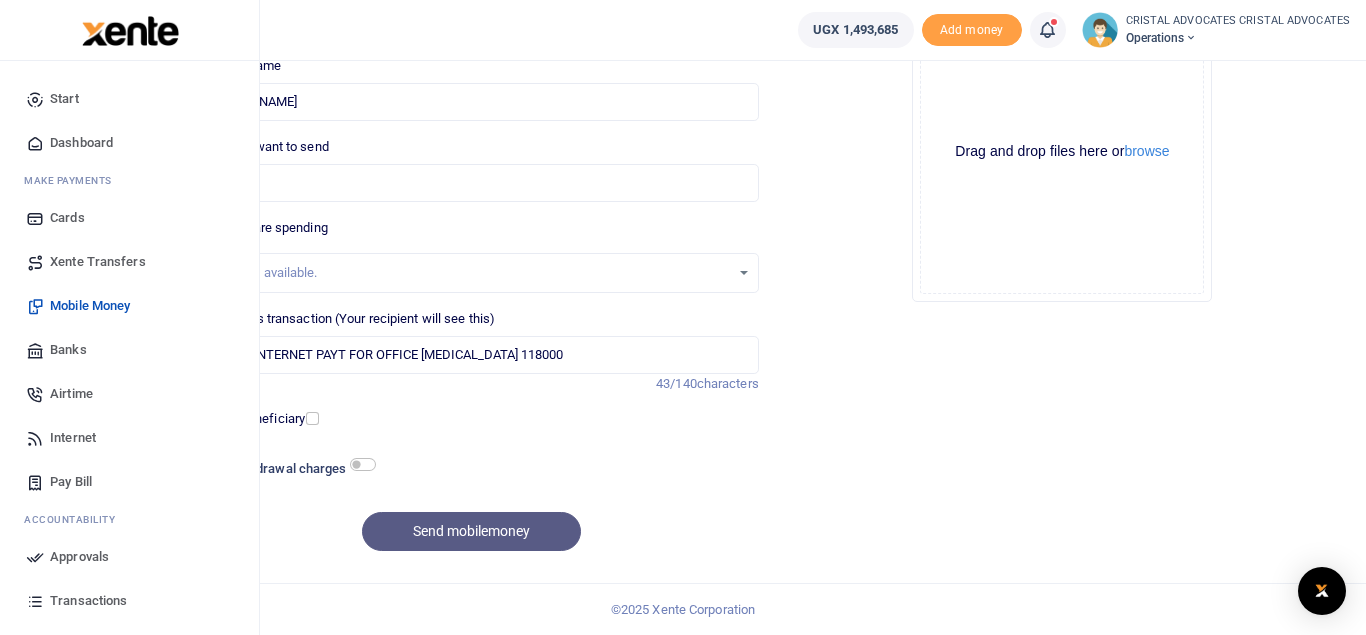 click on "Mobile Money" at bounding box center [90, 306] 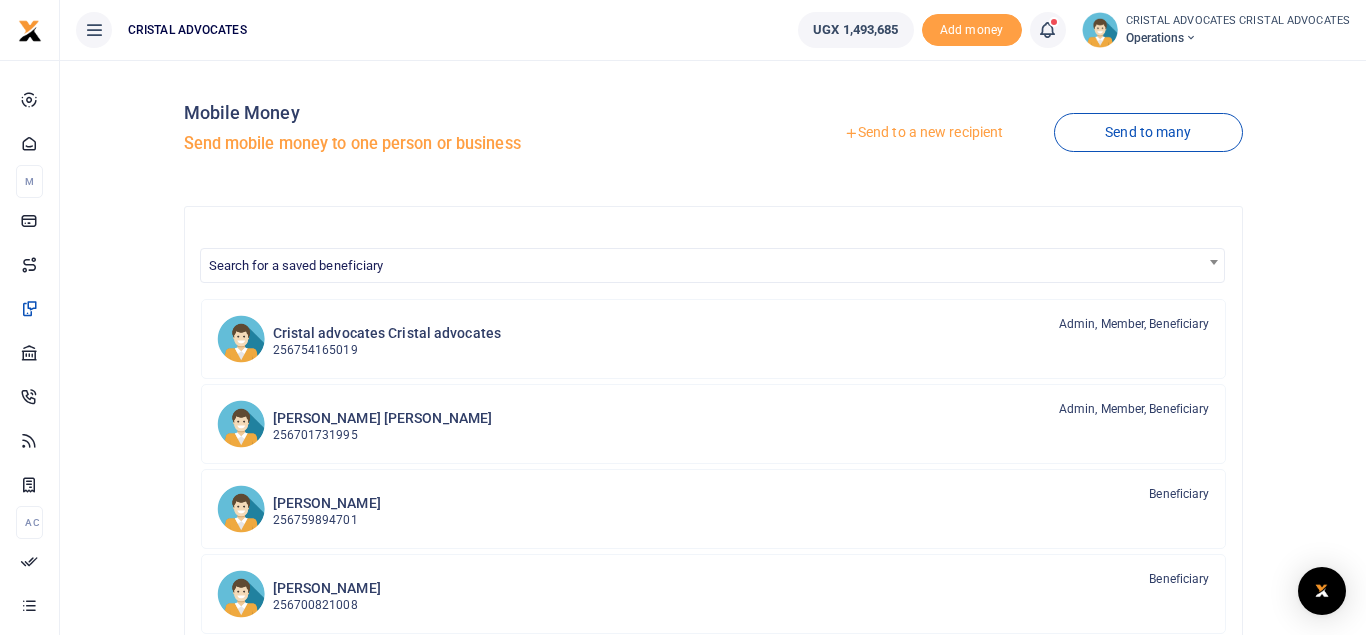 scroll, scrollTop: 0, scrollLeft: 0, axis: both 